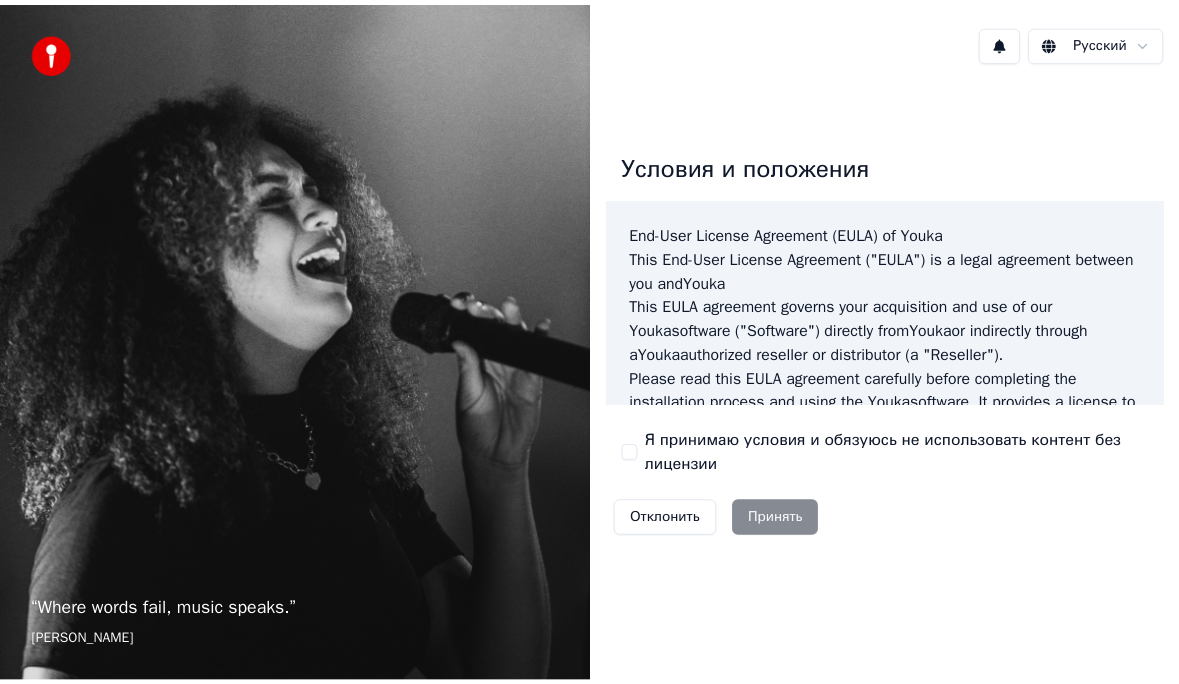 scroll, scrollTop: 0, scrollLeft: 0, axis: both 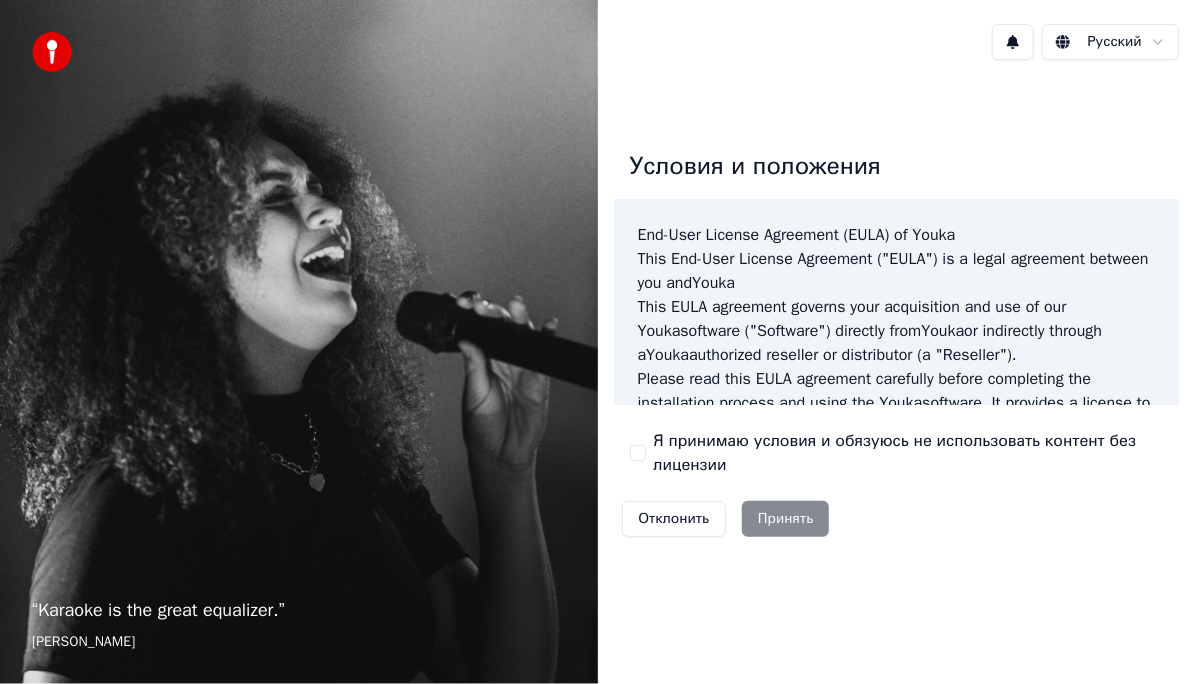 click on "Я принимаю условия и обязуюсь не использовать контент без лицензии" at bounding box center [909, 453] 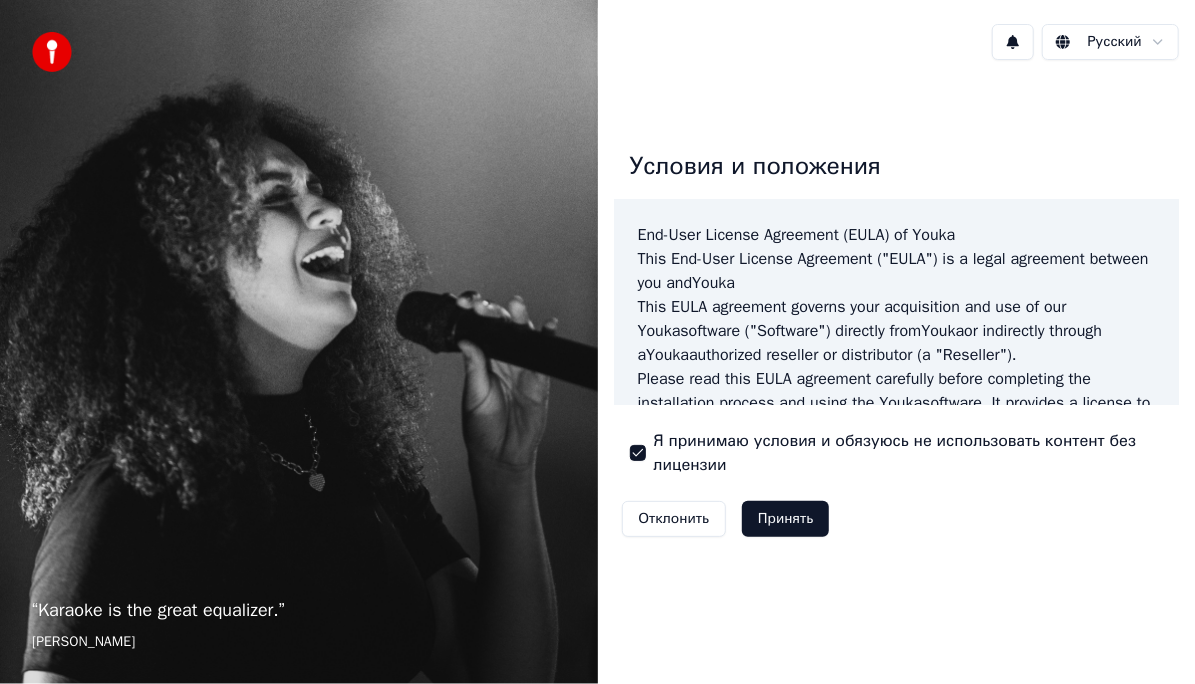 click on "Принять" at bounding box center [785, 519] 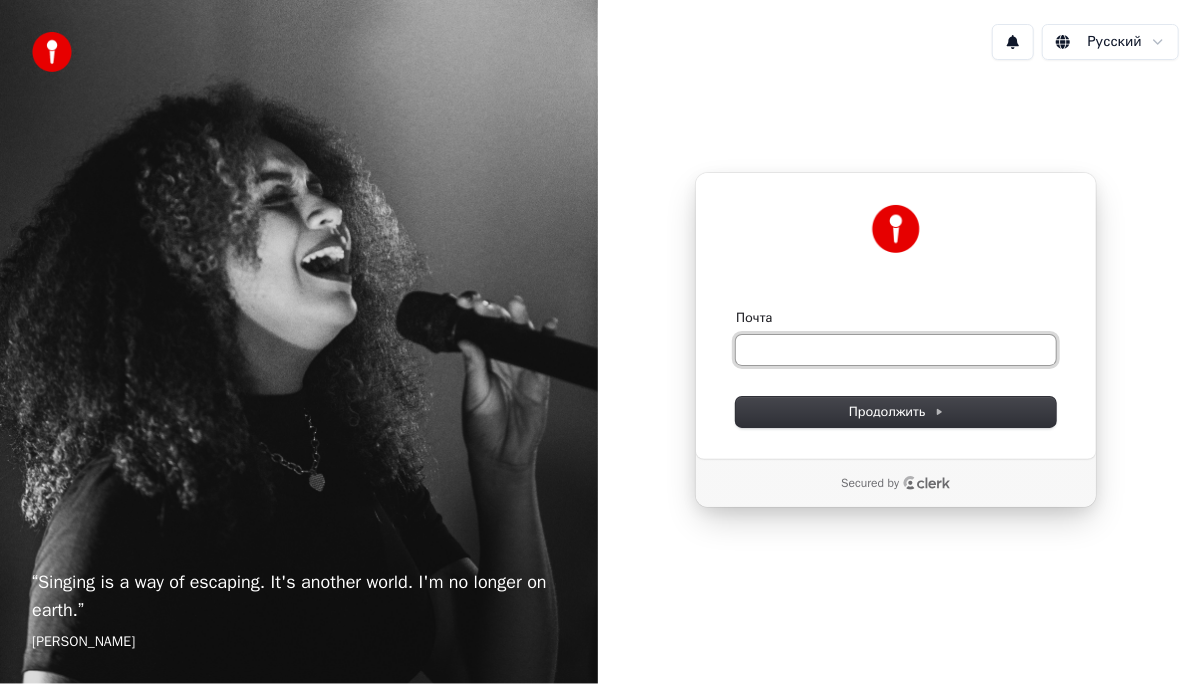 click on "Почта" at bounding box center [896, 350] 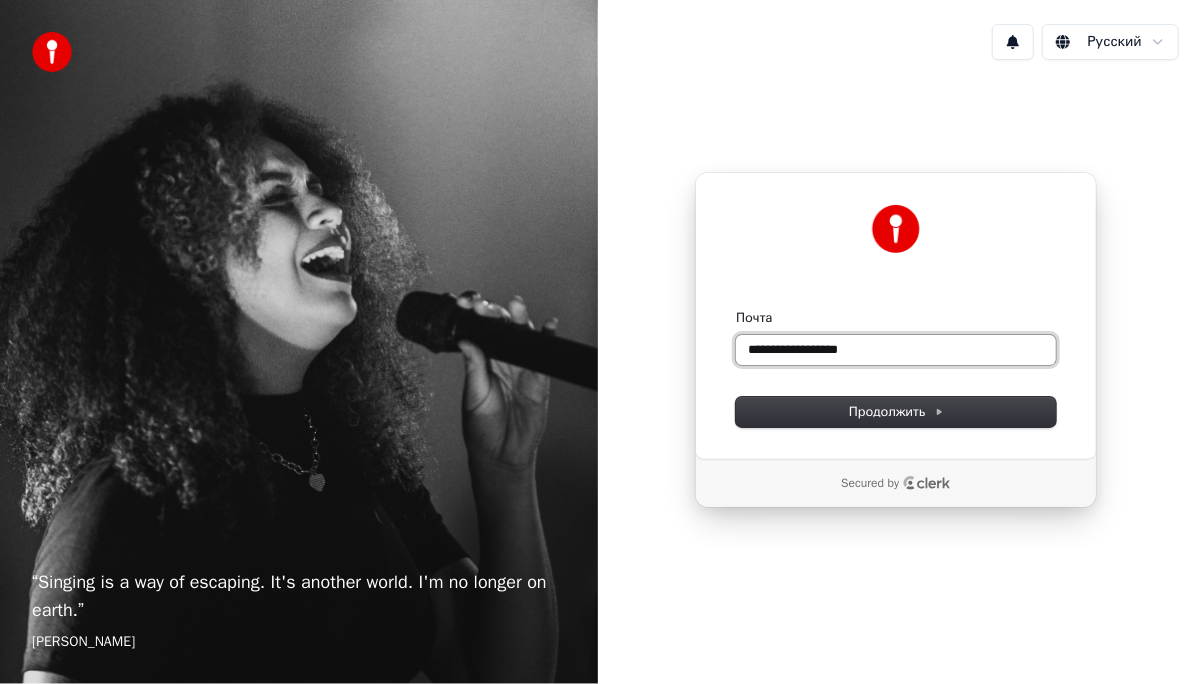 click at bounding box center (736, 309) 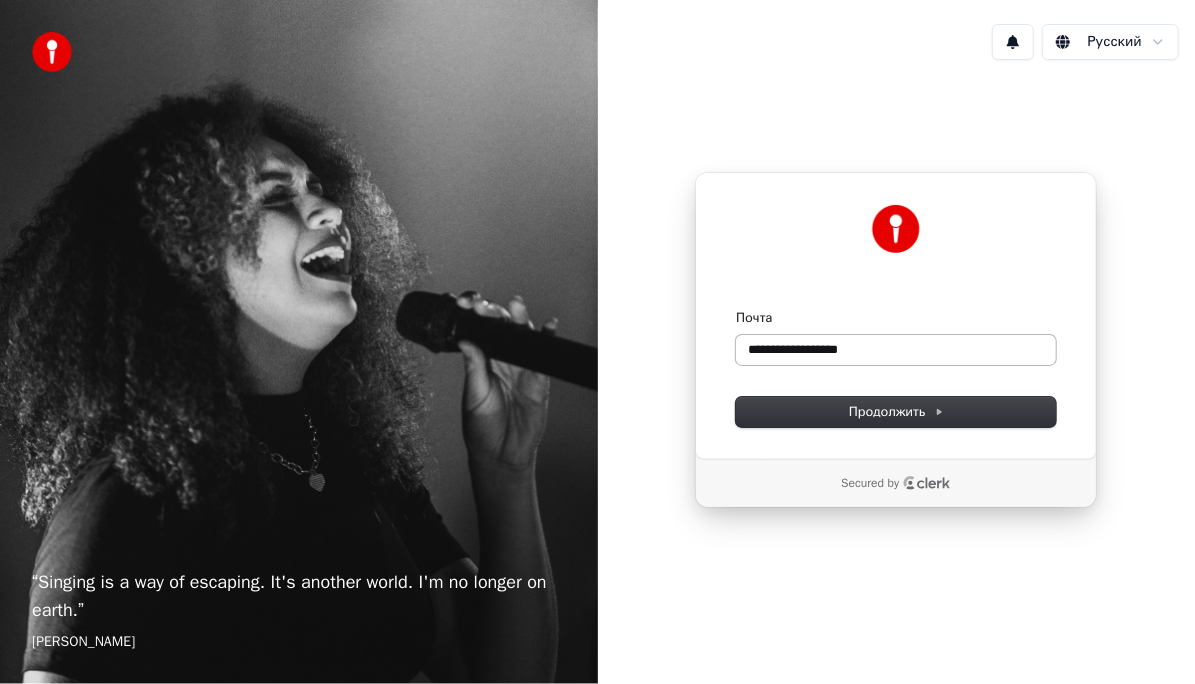 type on "**********" 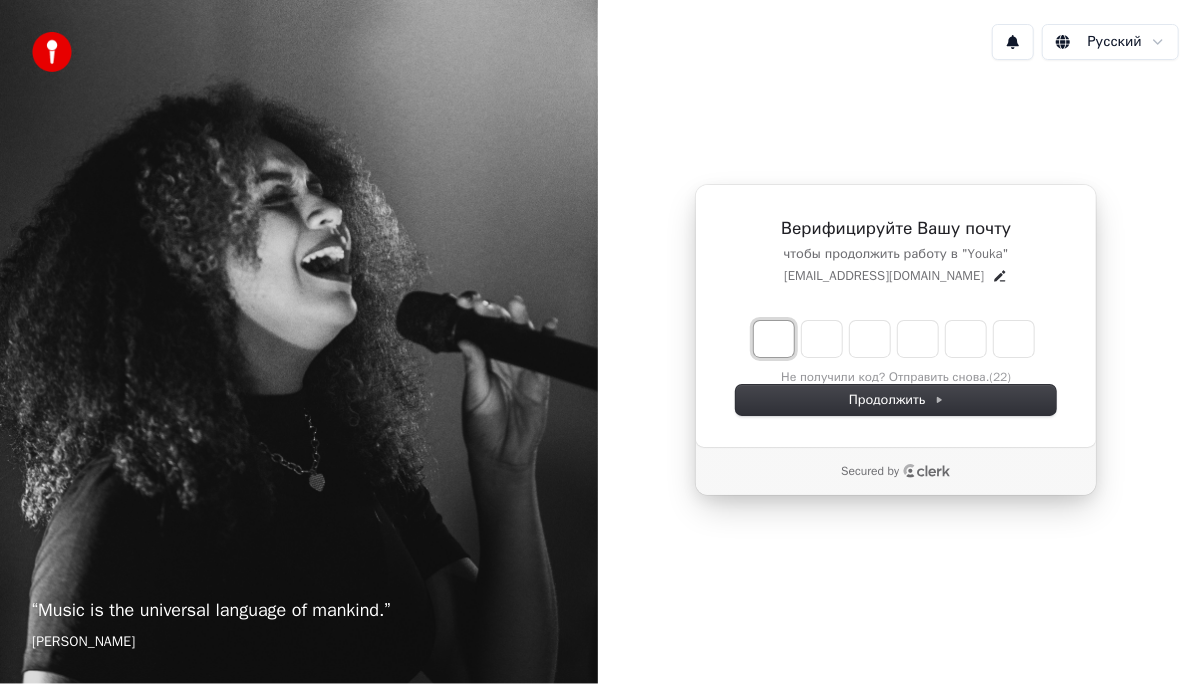type on "*" 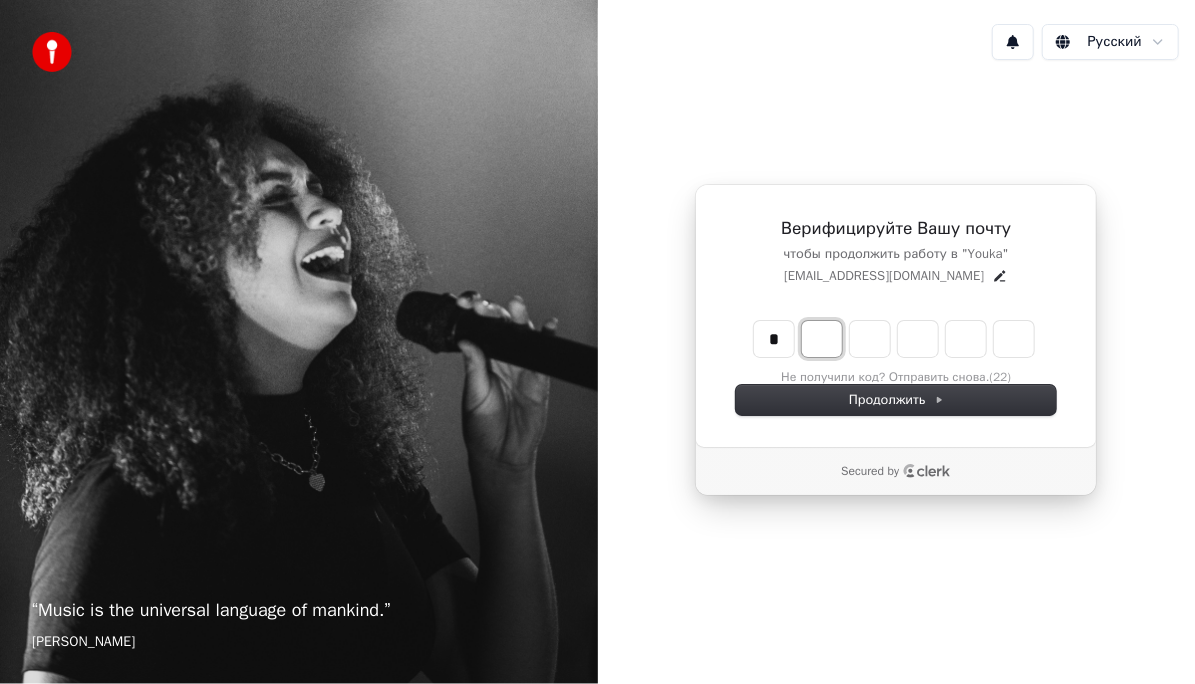 type on "*" 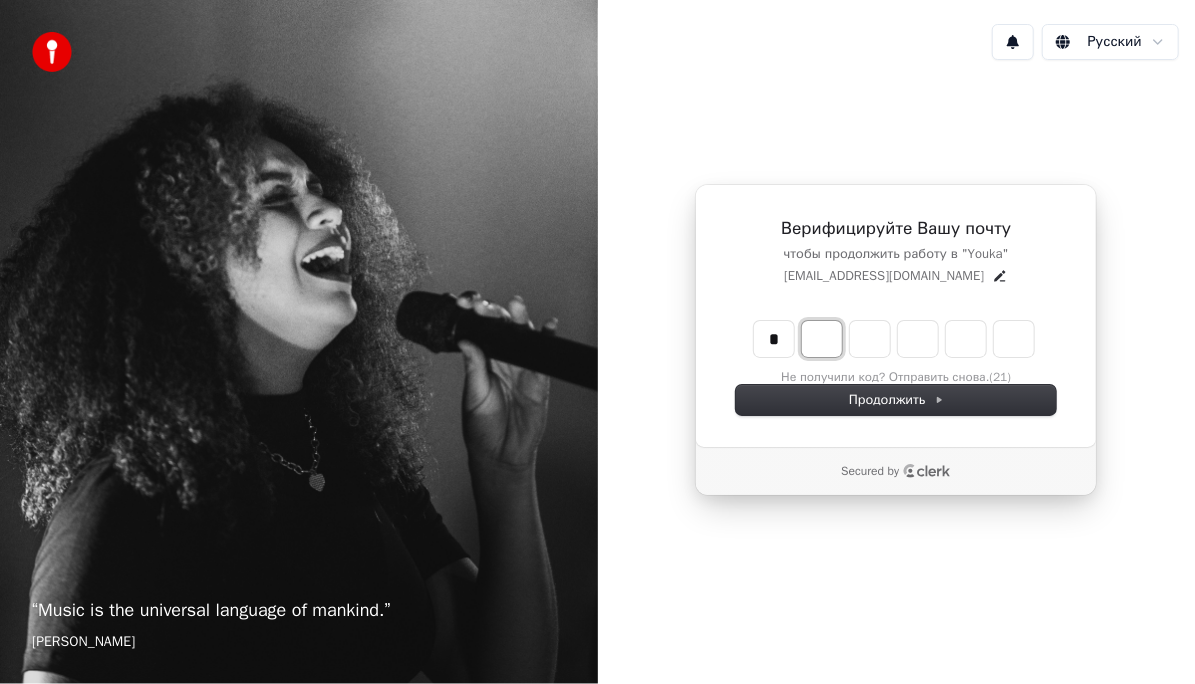 type on "*" 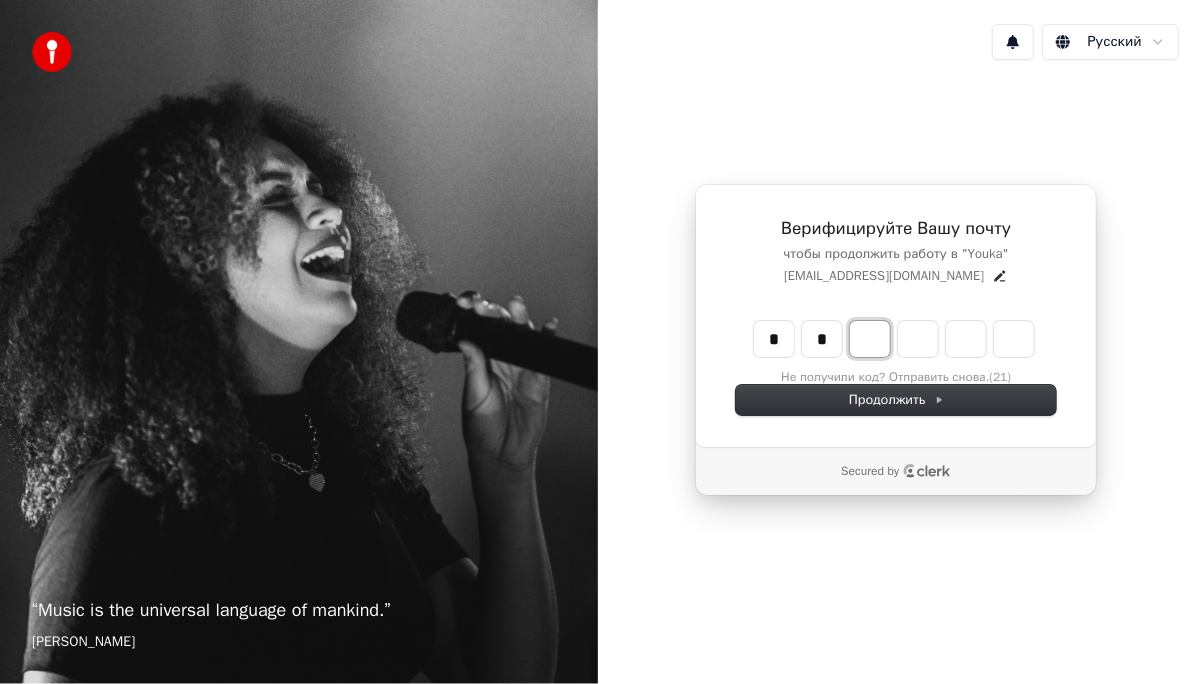 type on "**" 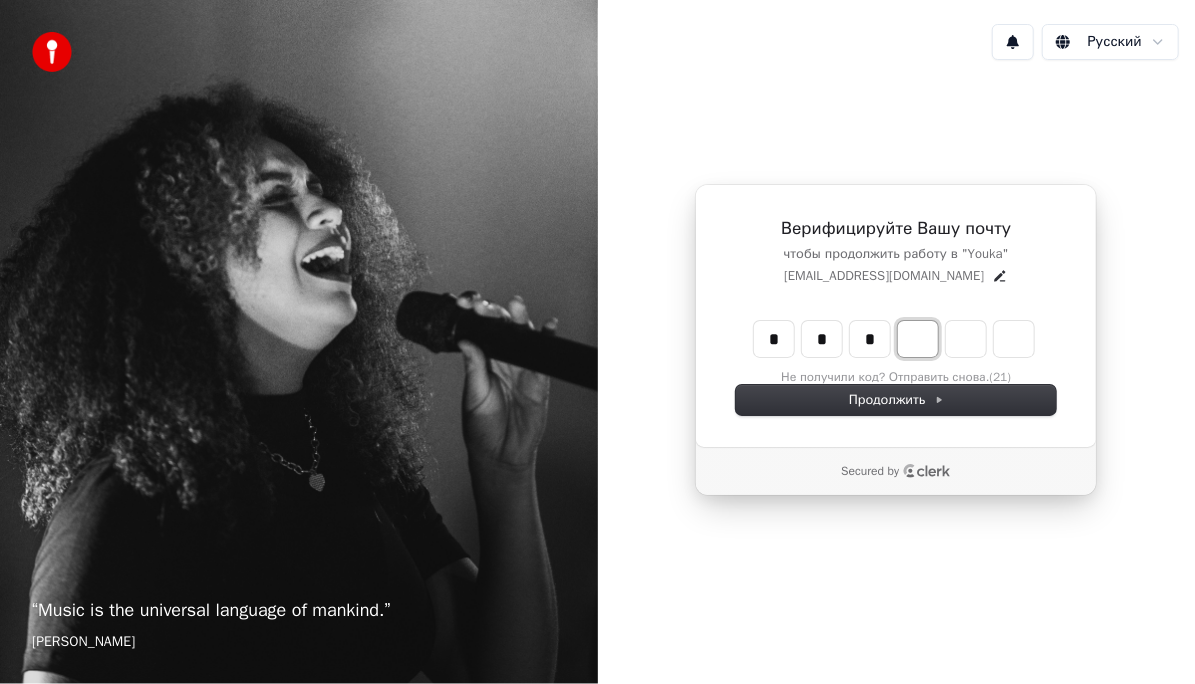 type on "***" 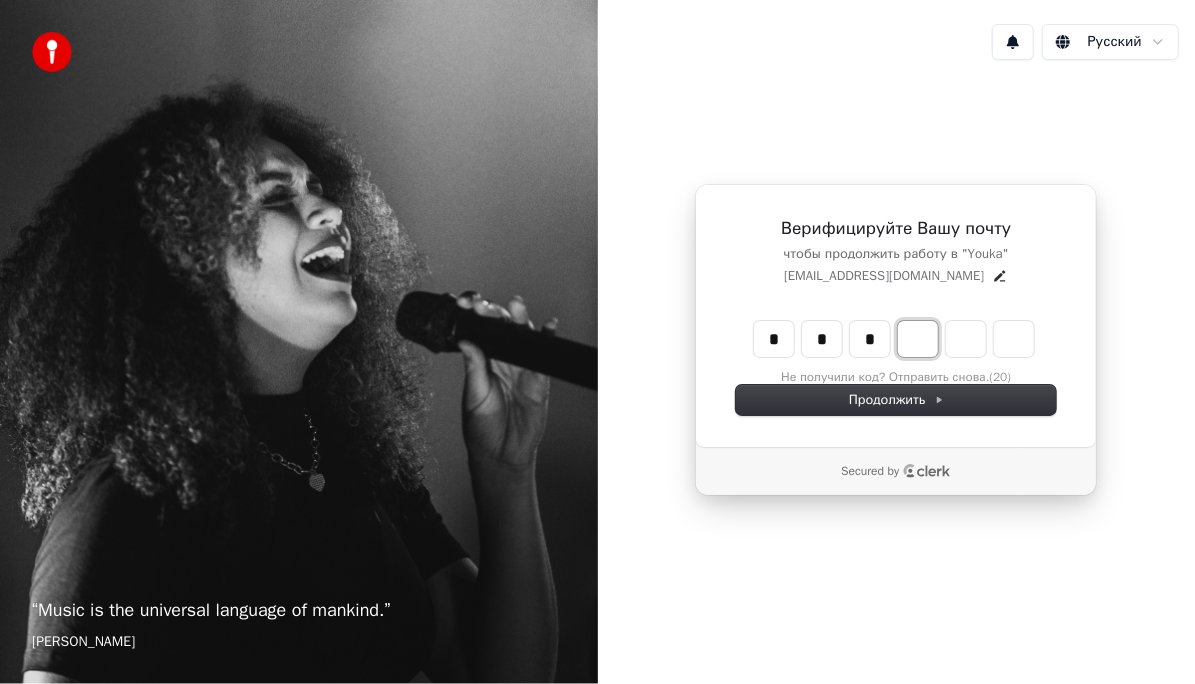 type on "*" 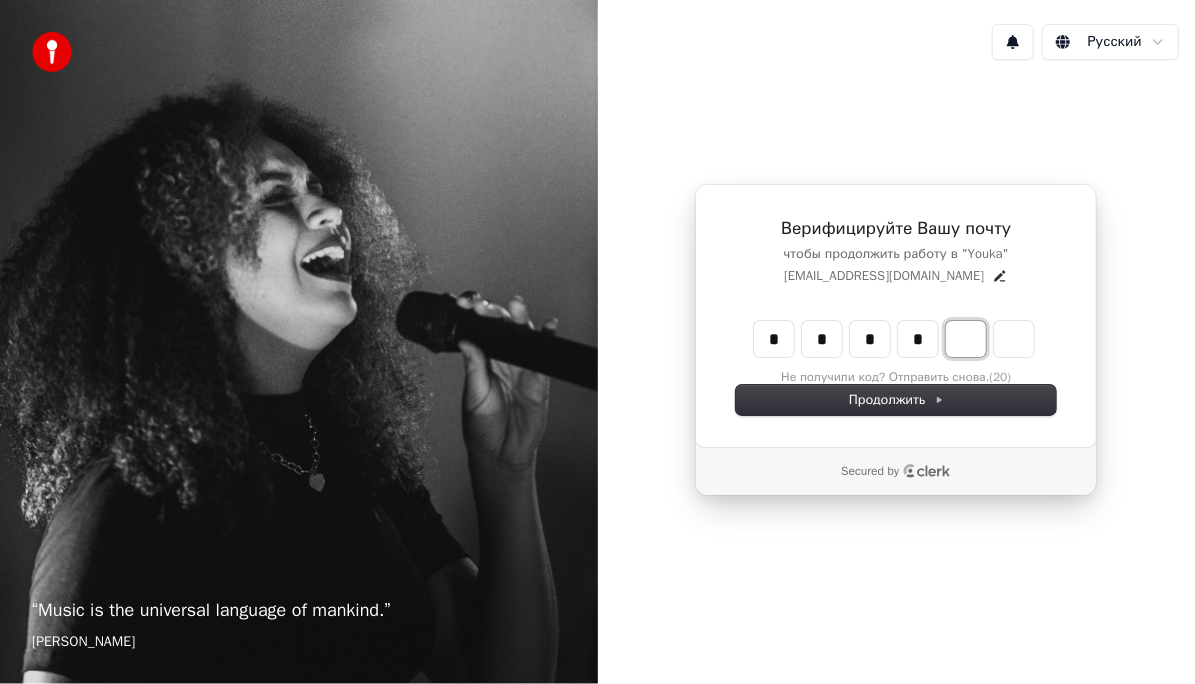 type on "****" 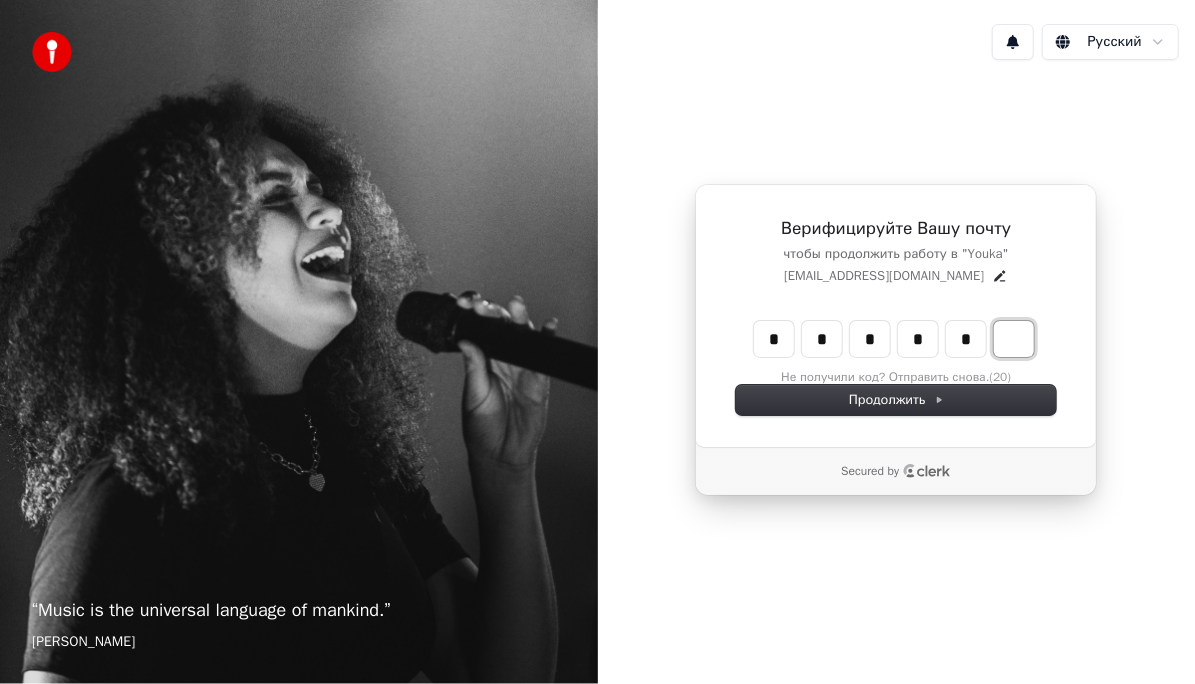 type on "******" 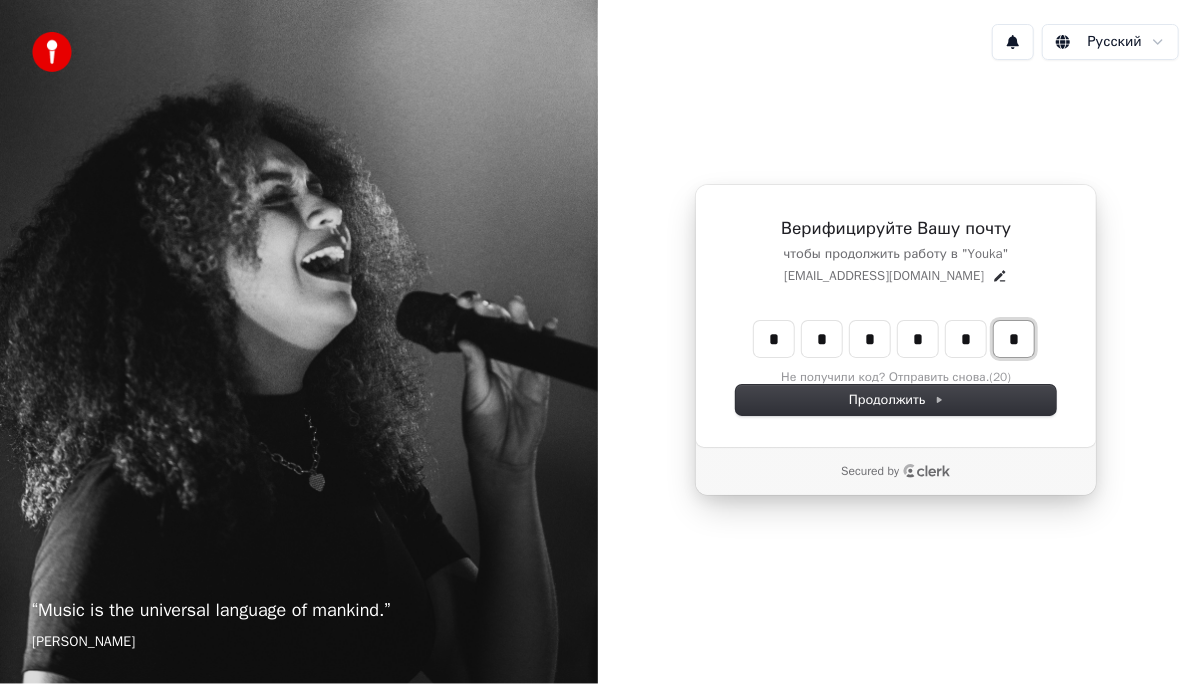 type on "*" 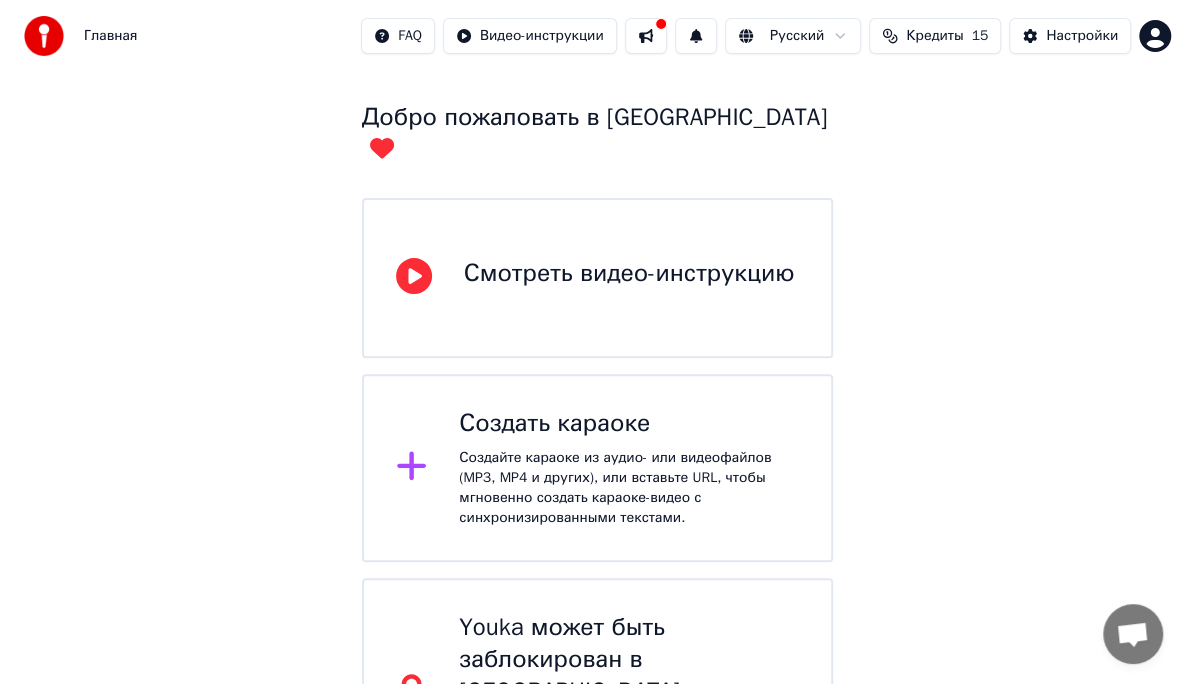 scroll, scrollTop: 139, scrollLeft: 0, axis: vertical 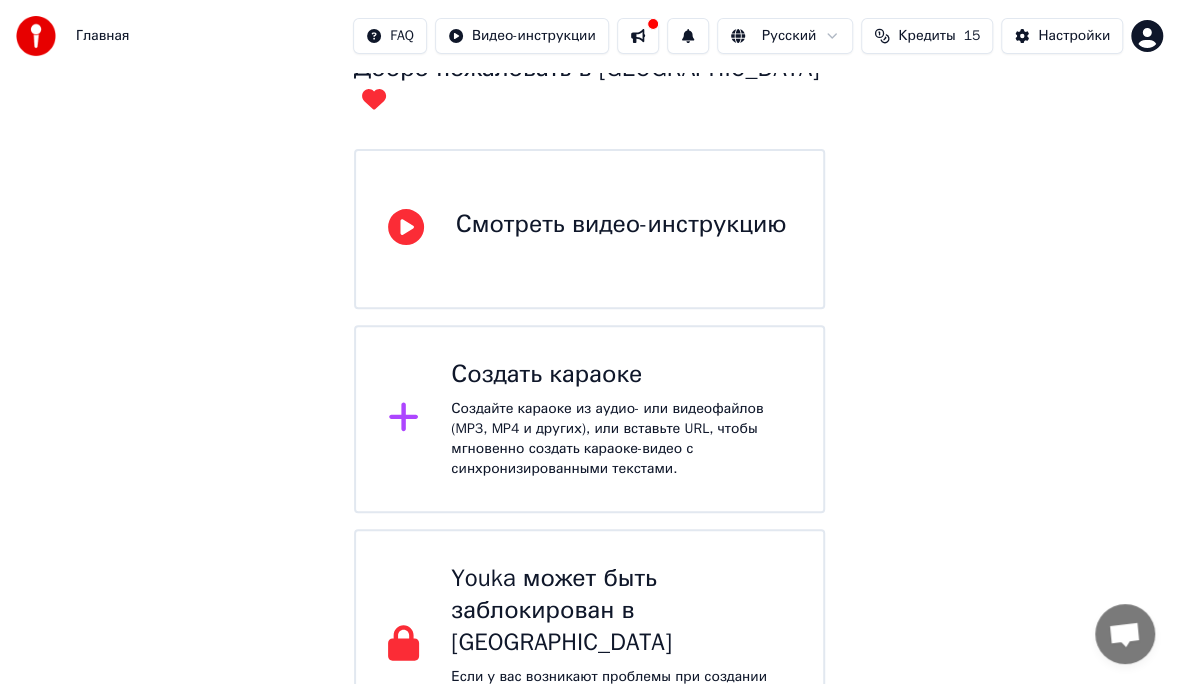 click on "Создать караоке Создайте караоке из аудио- или видеофайлов (MP3, MP4 и других), или вставьте URL, чтобы мгновенно создать караоке-видео с синхронизированными текстами." at bounding box center [621, 419] 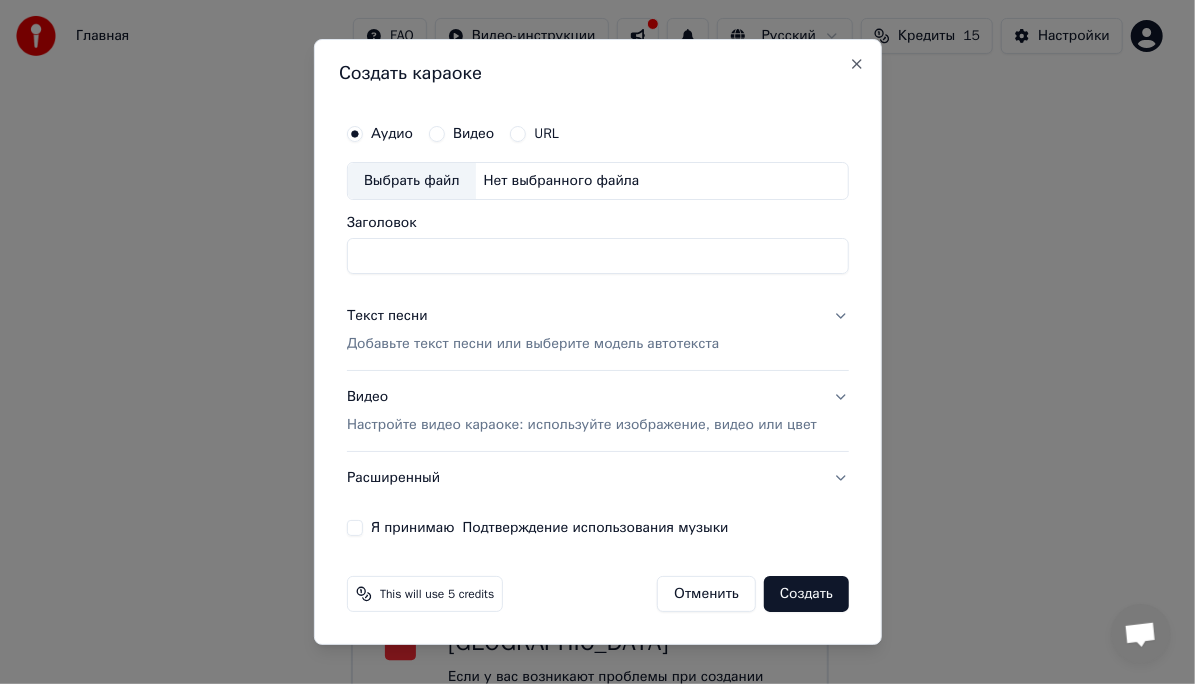 click on "Выбрать файл" at bounding box center [411, 181] 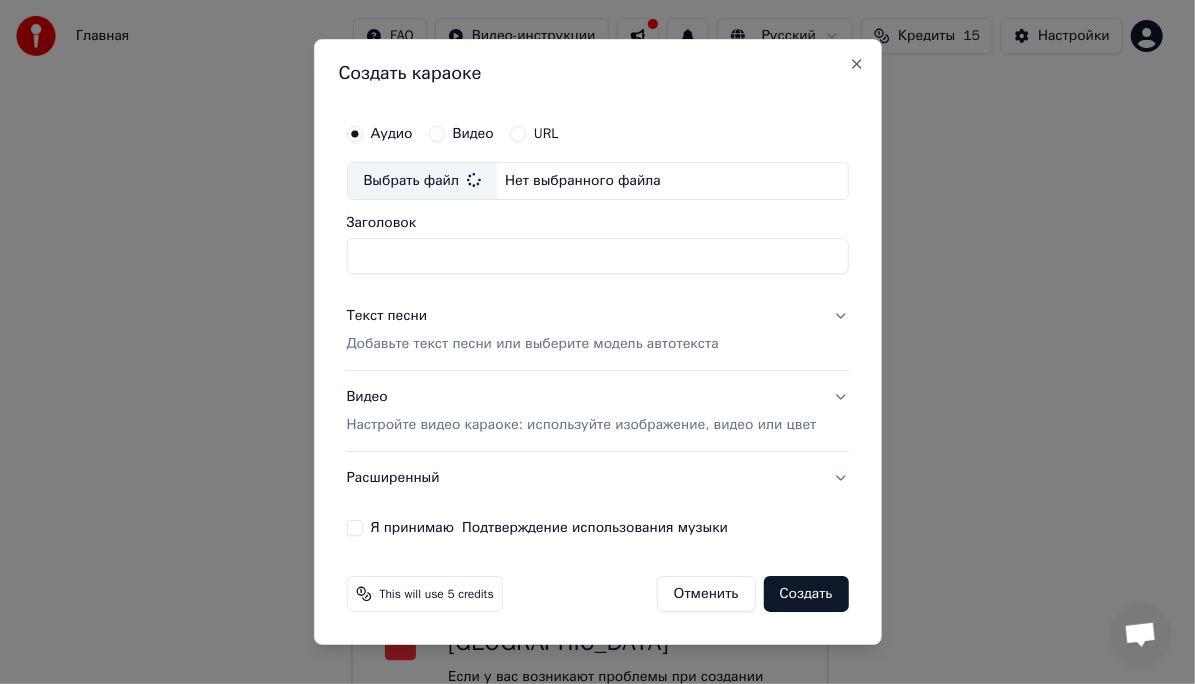 type on "*******" 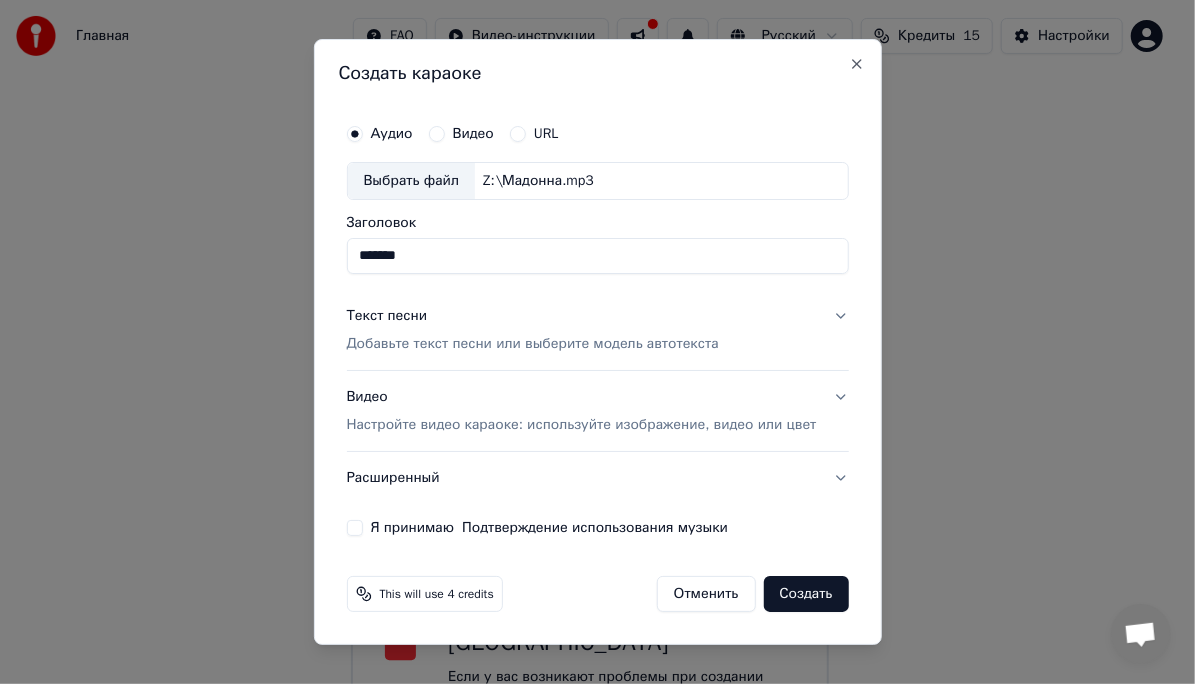 click on "Добавьте текст песни или выберите модель автотекста" at bounding box center (532, 344) 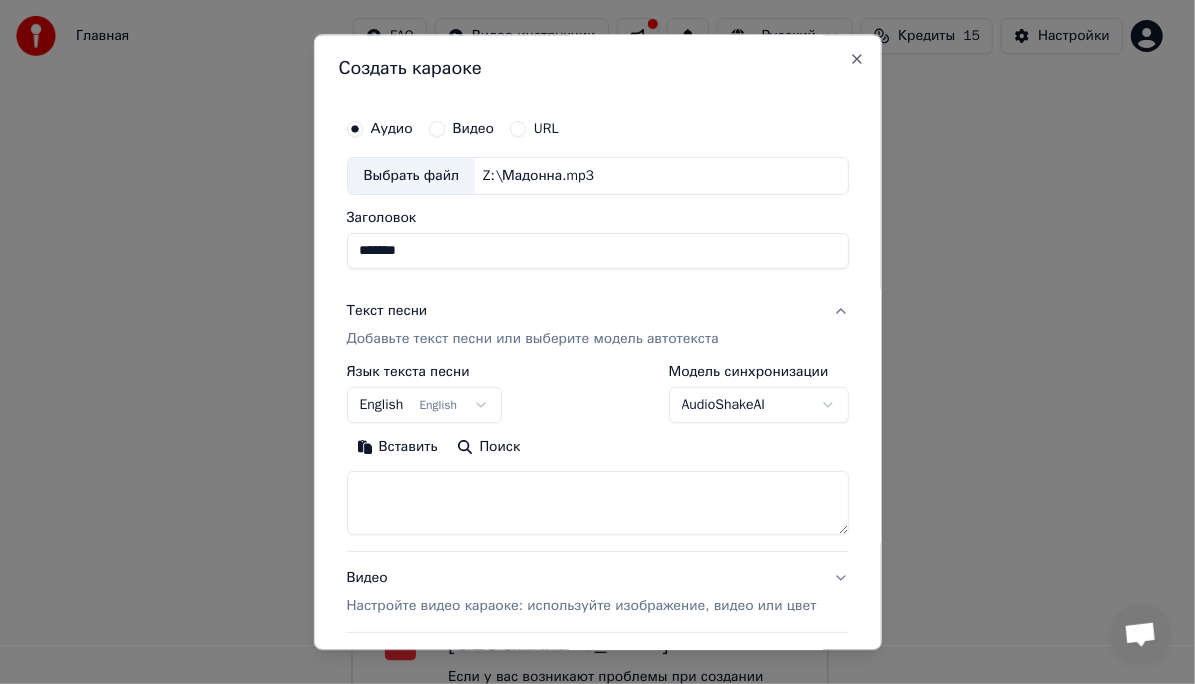 click at bounding box center (597, 503) 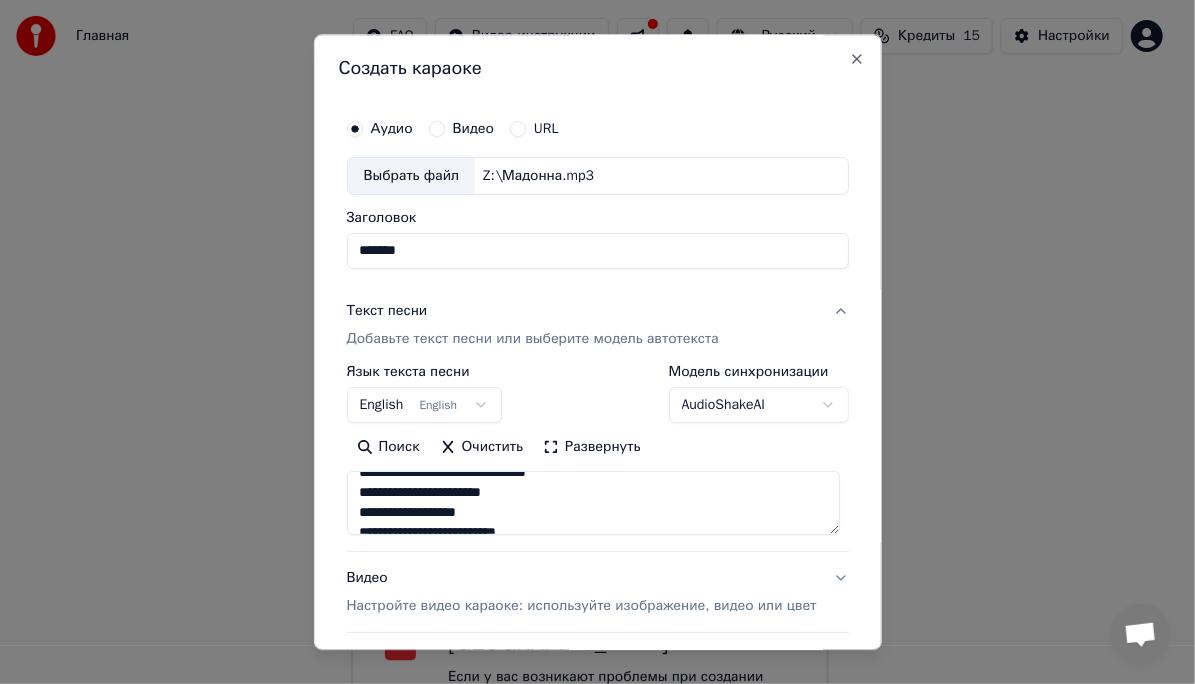 scroll, scrollTop: 674, scrollLeft: 0, axis: vertical 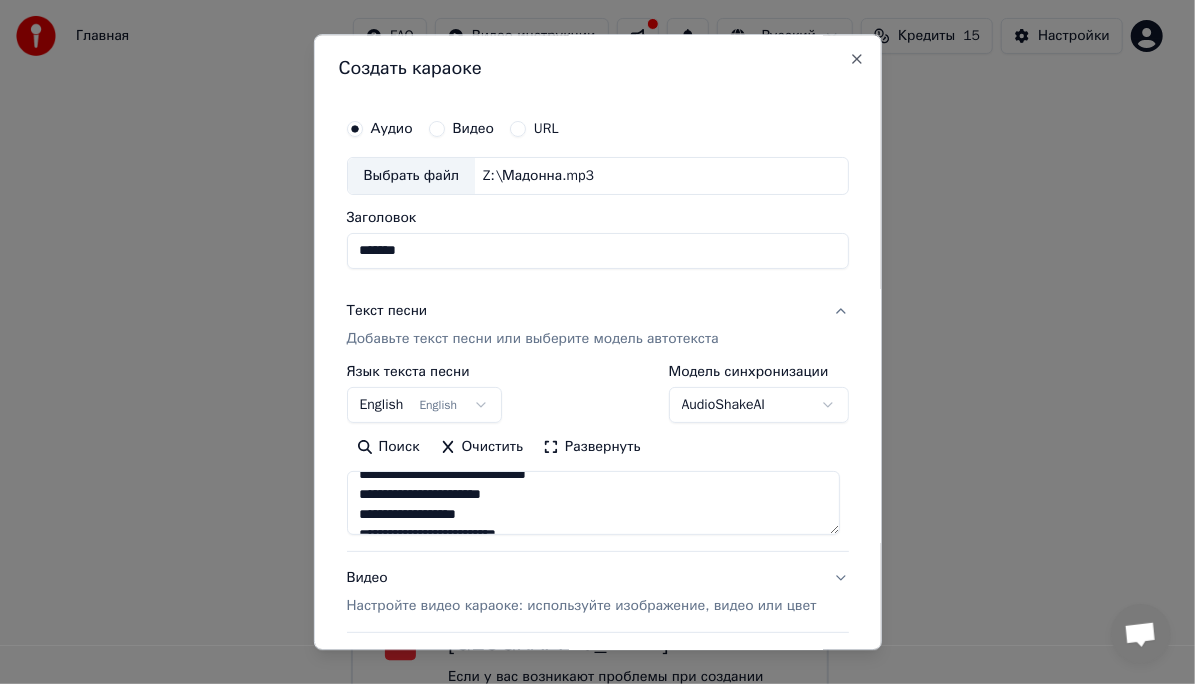 type on "**********" 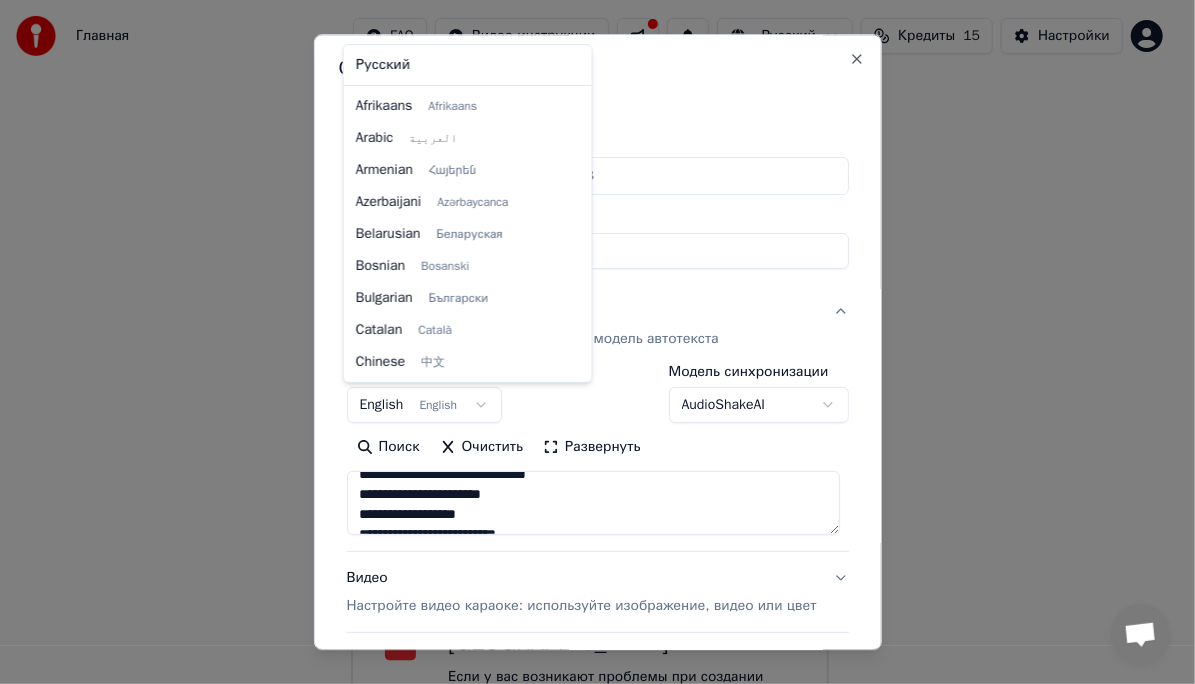 scroll, scrollTop: 160, scrollLeft: 0, axis: vertical 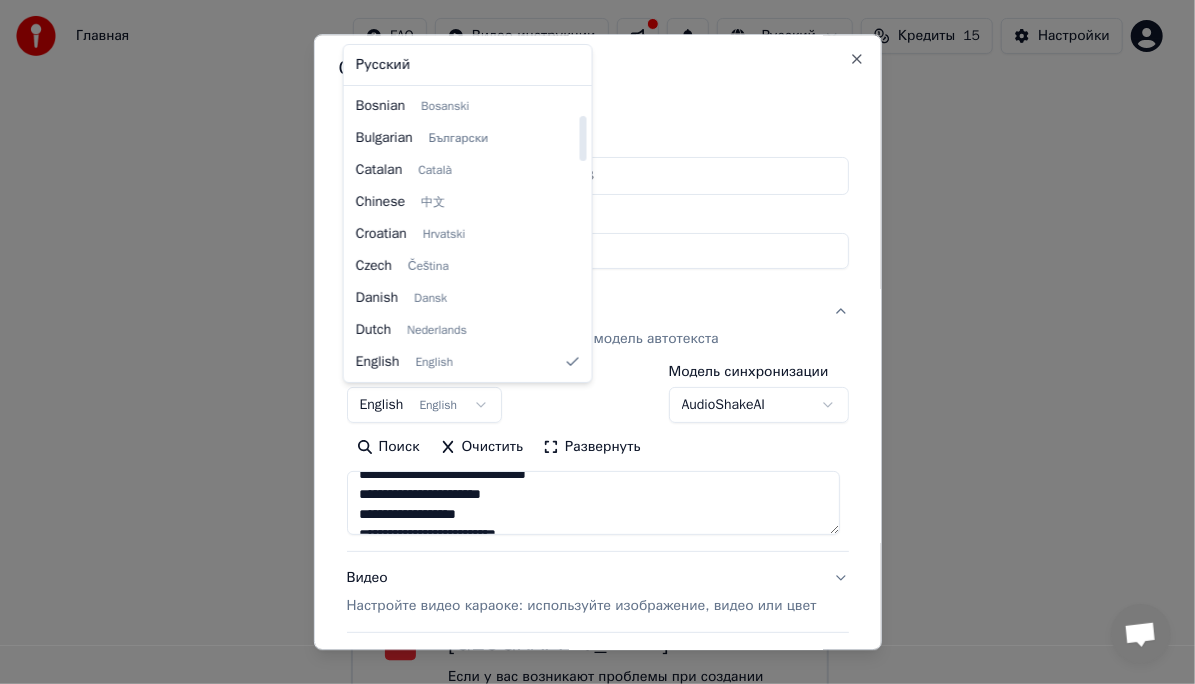select on "**" 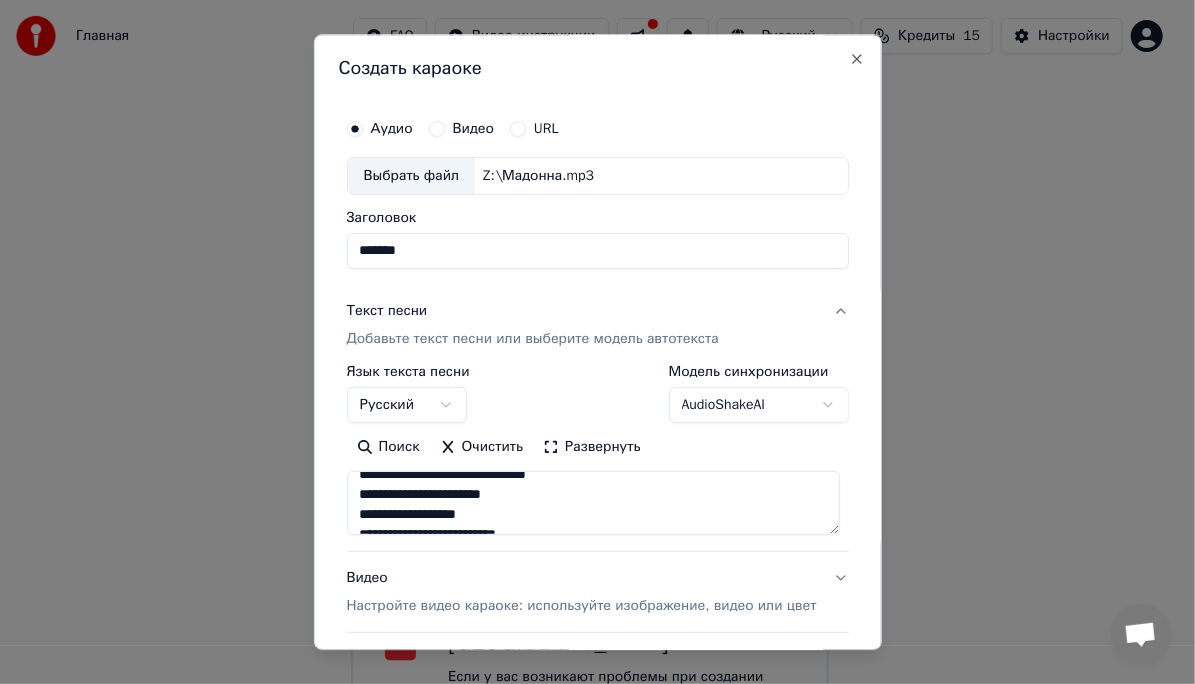 click on "Развернуть" at bounding box center [592, 447] 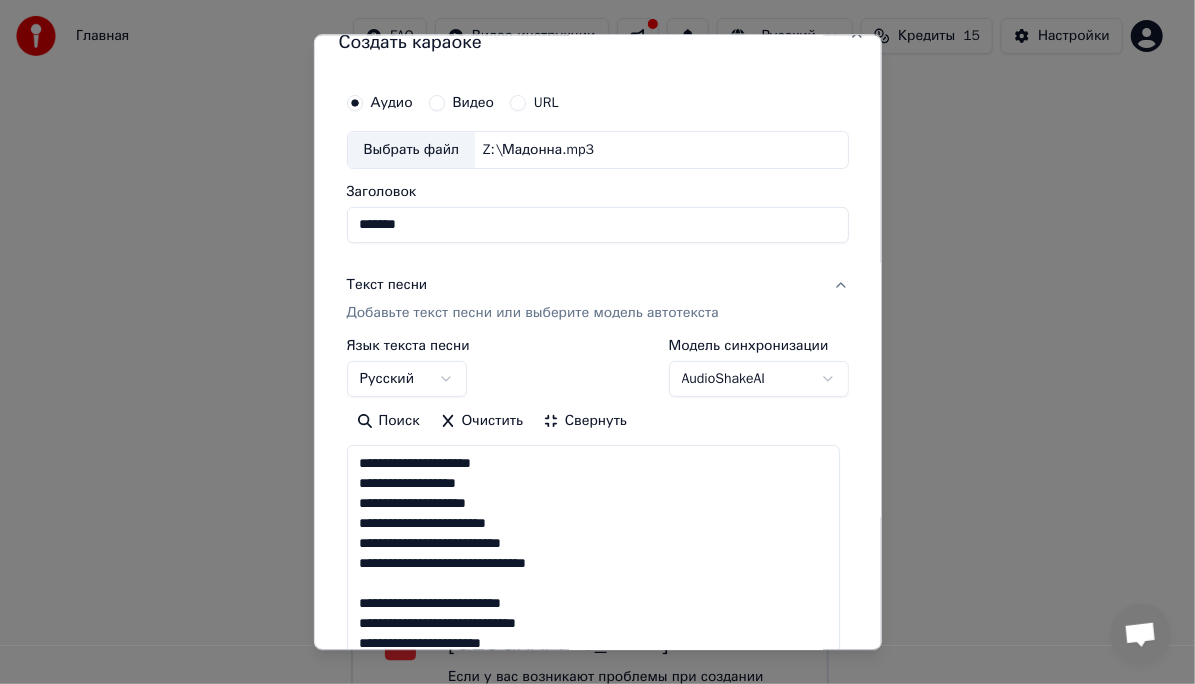 scroll, scrollTop: 0, scrollLeft: 0, axis: both 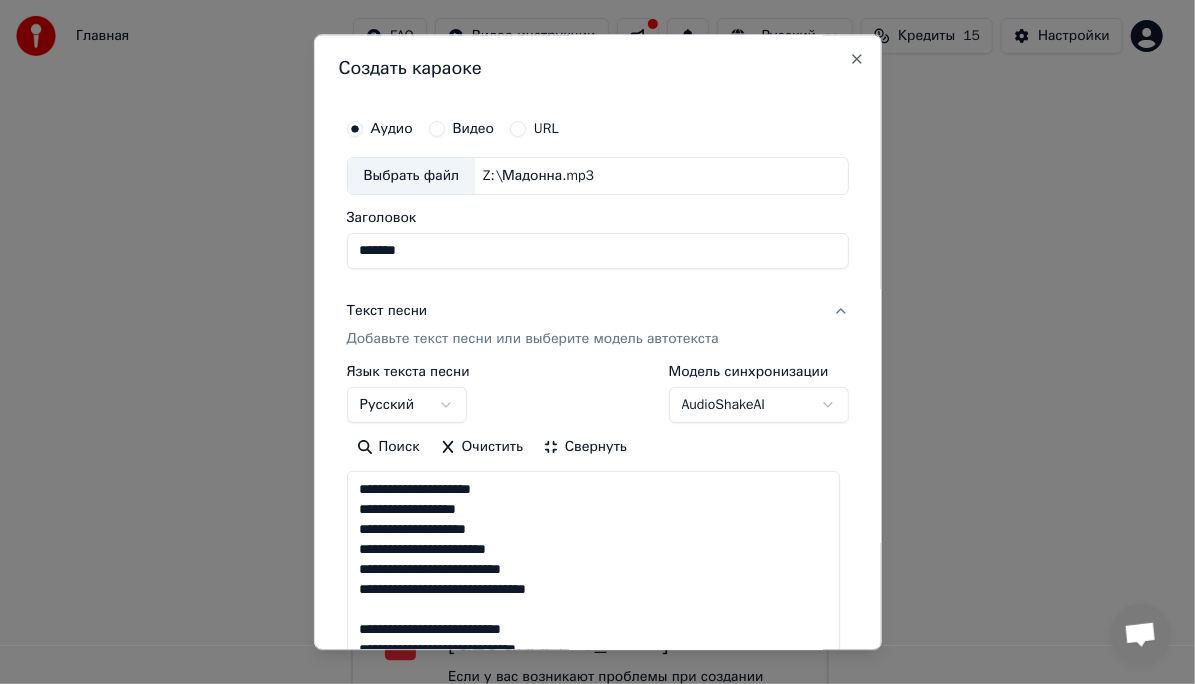 click on "Поиск Очистить Свернуть" at bounding box center [597, 447] 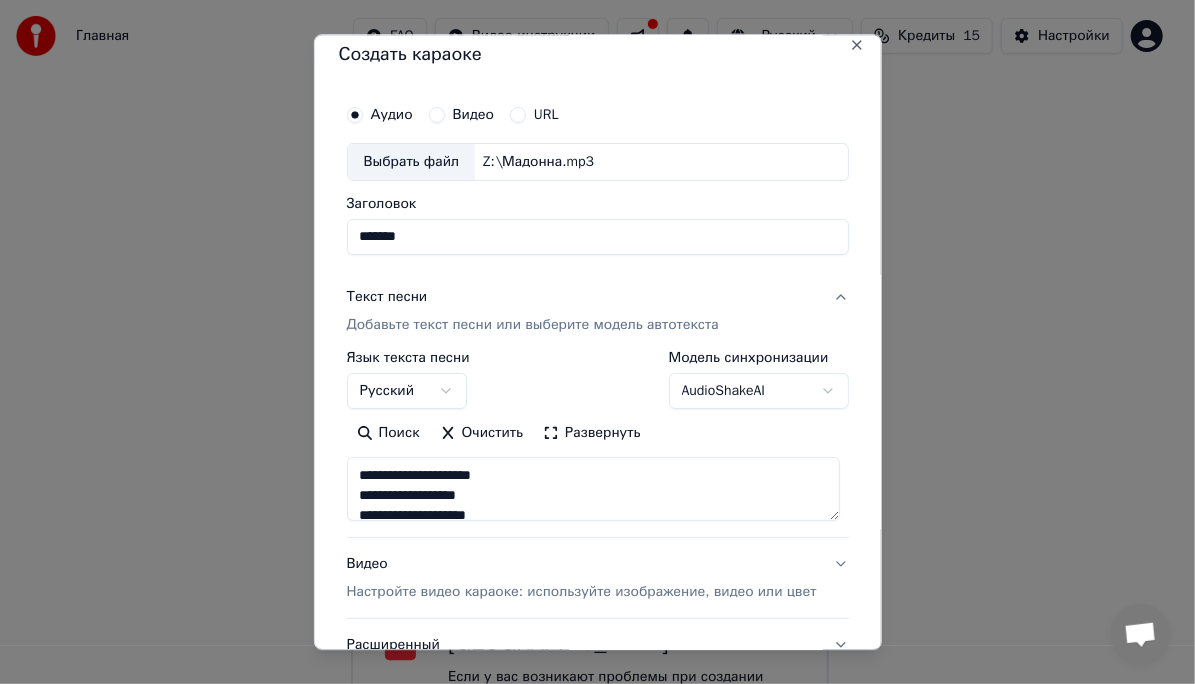 scroll, scrollTop: 110, scrollLeft: 0, axis: vertical 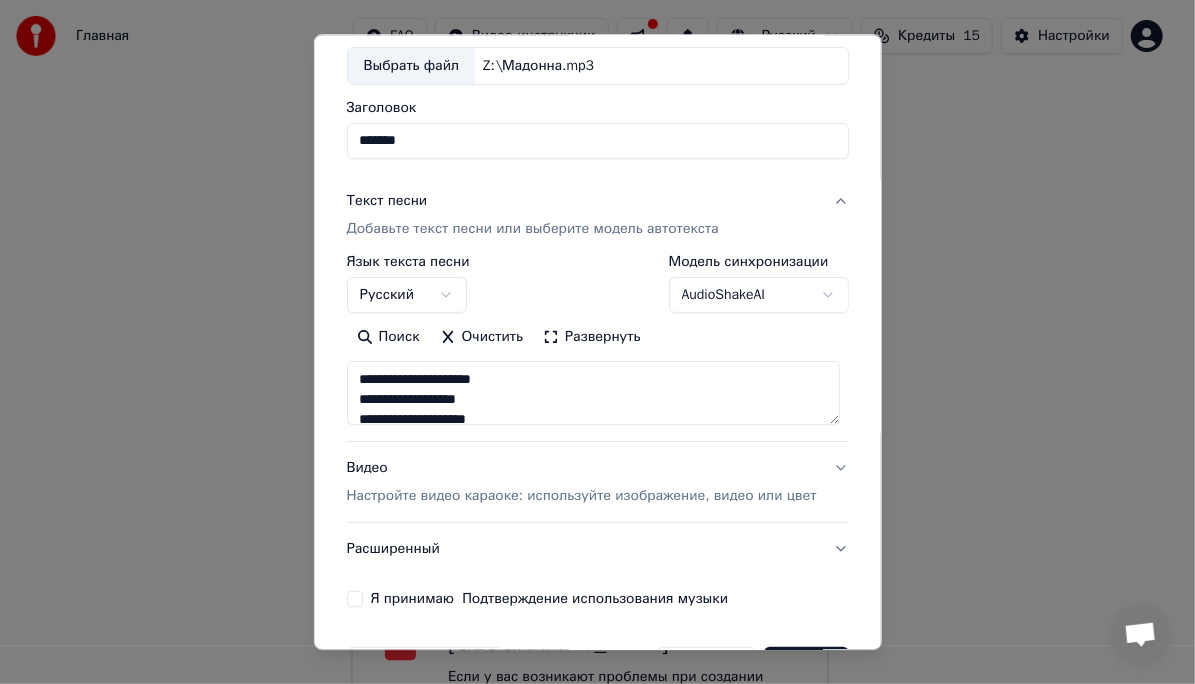 click on "Я принимаю   Подтверждение использования музыки" at bounding box center (354, 599) 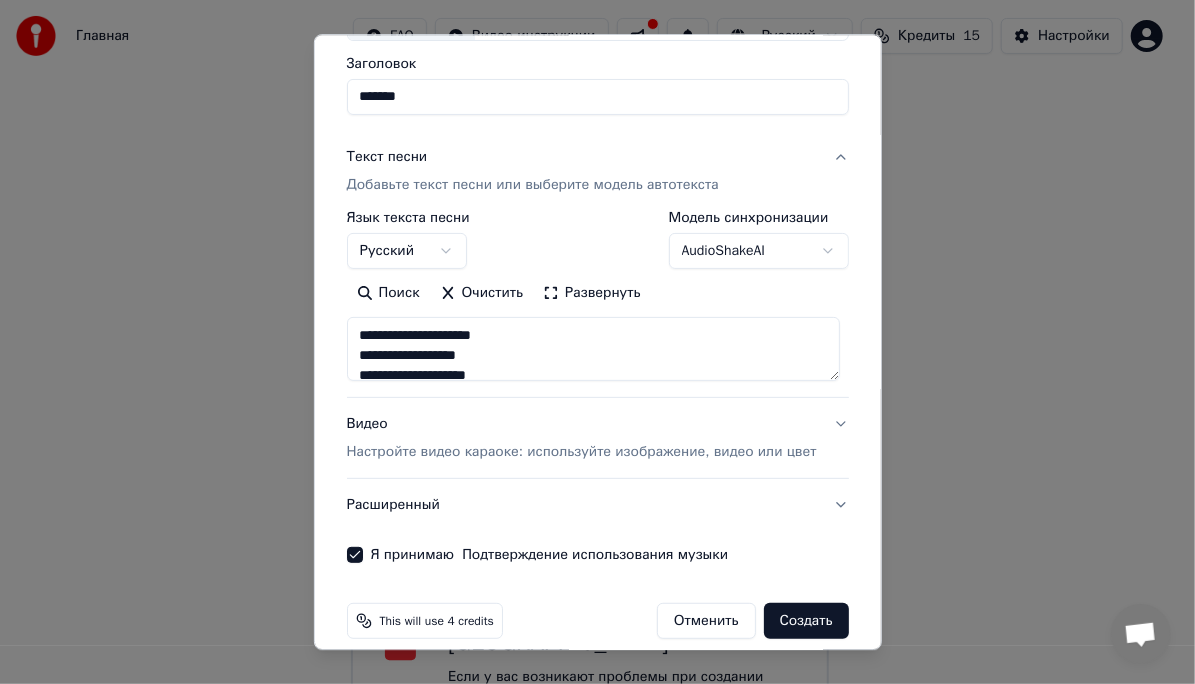 scroll, scrollTop: 154, scrollLeft: 0, axis: vertical 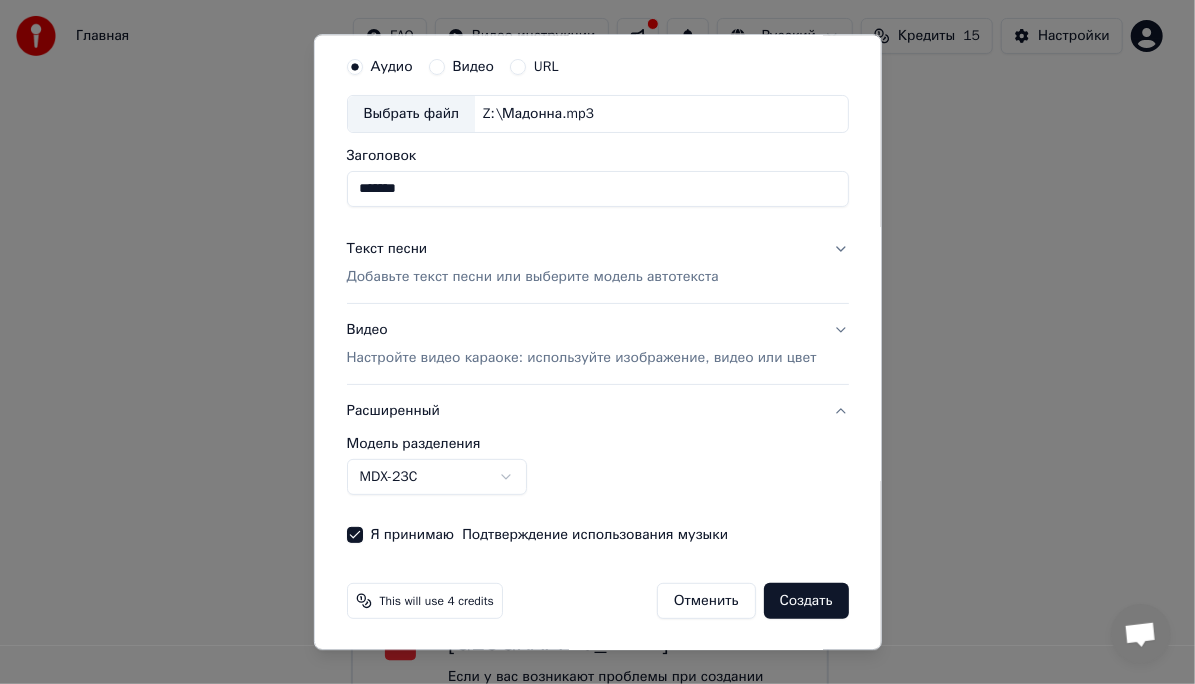 click on "**********" at bounding box center [597, 466] 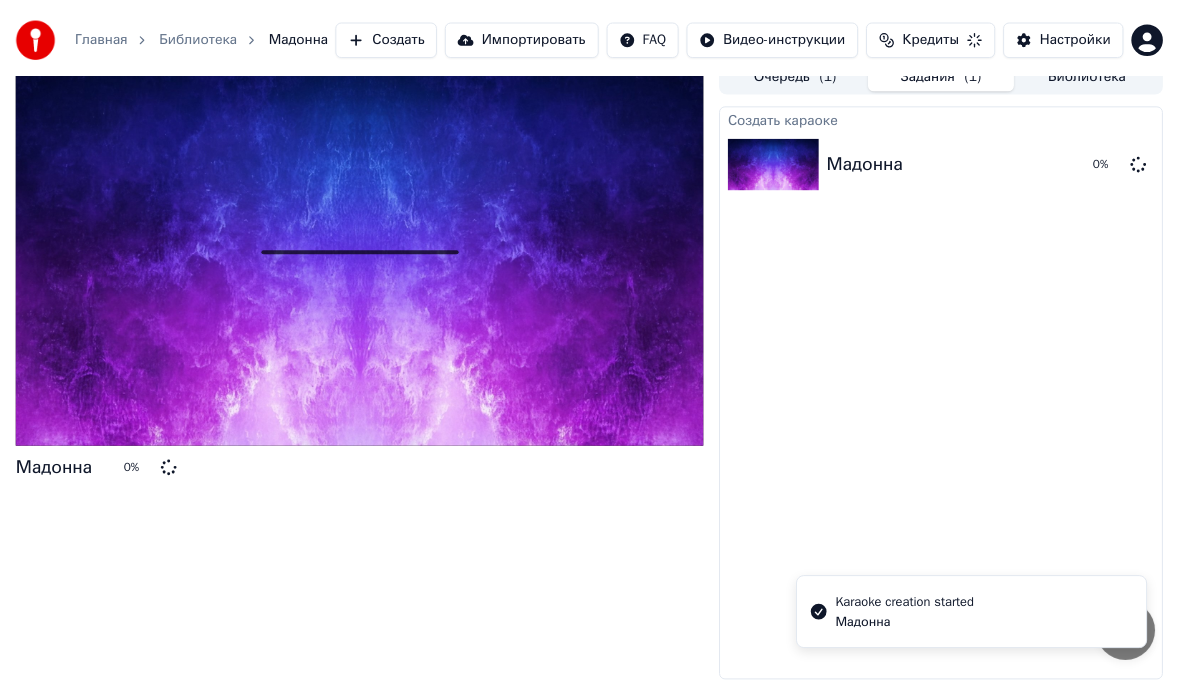 scroll, scrollTop: 17, scrollLeft: 0, axis: vertical 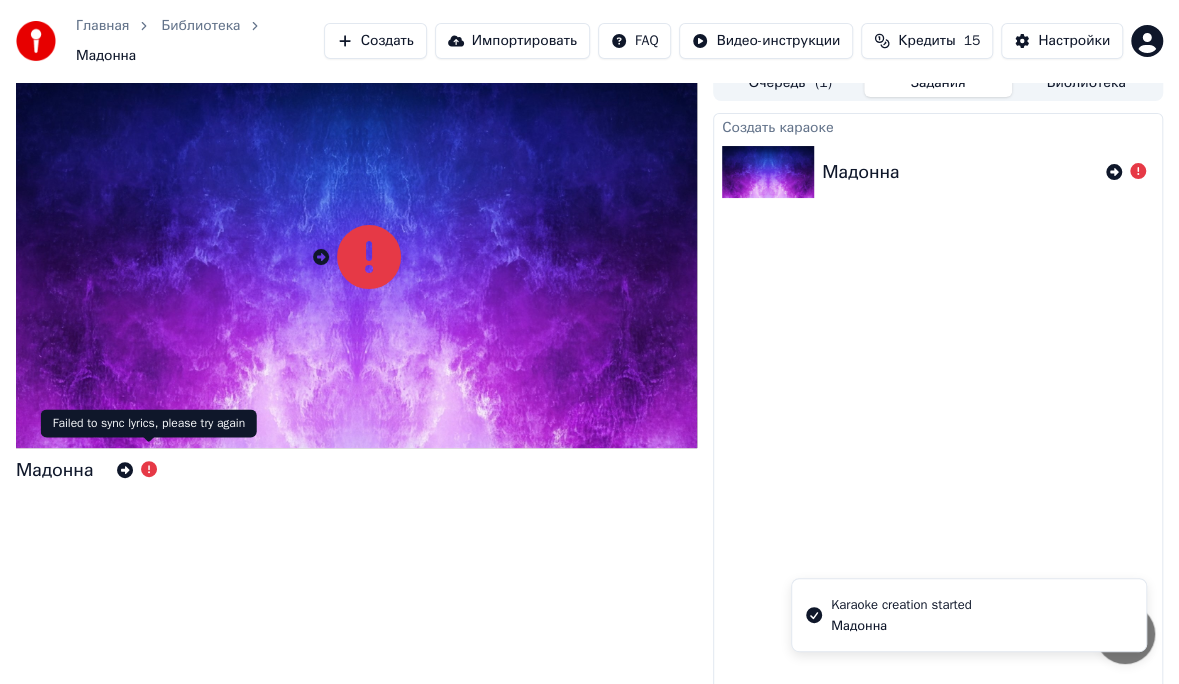 click 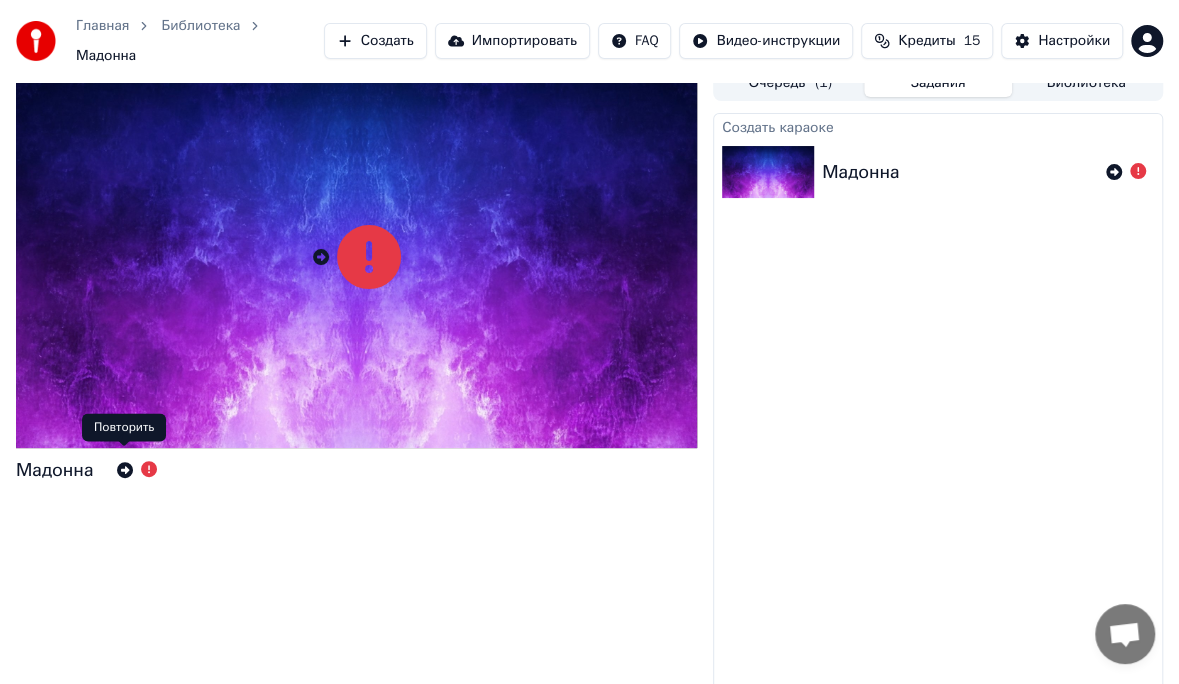 click 